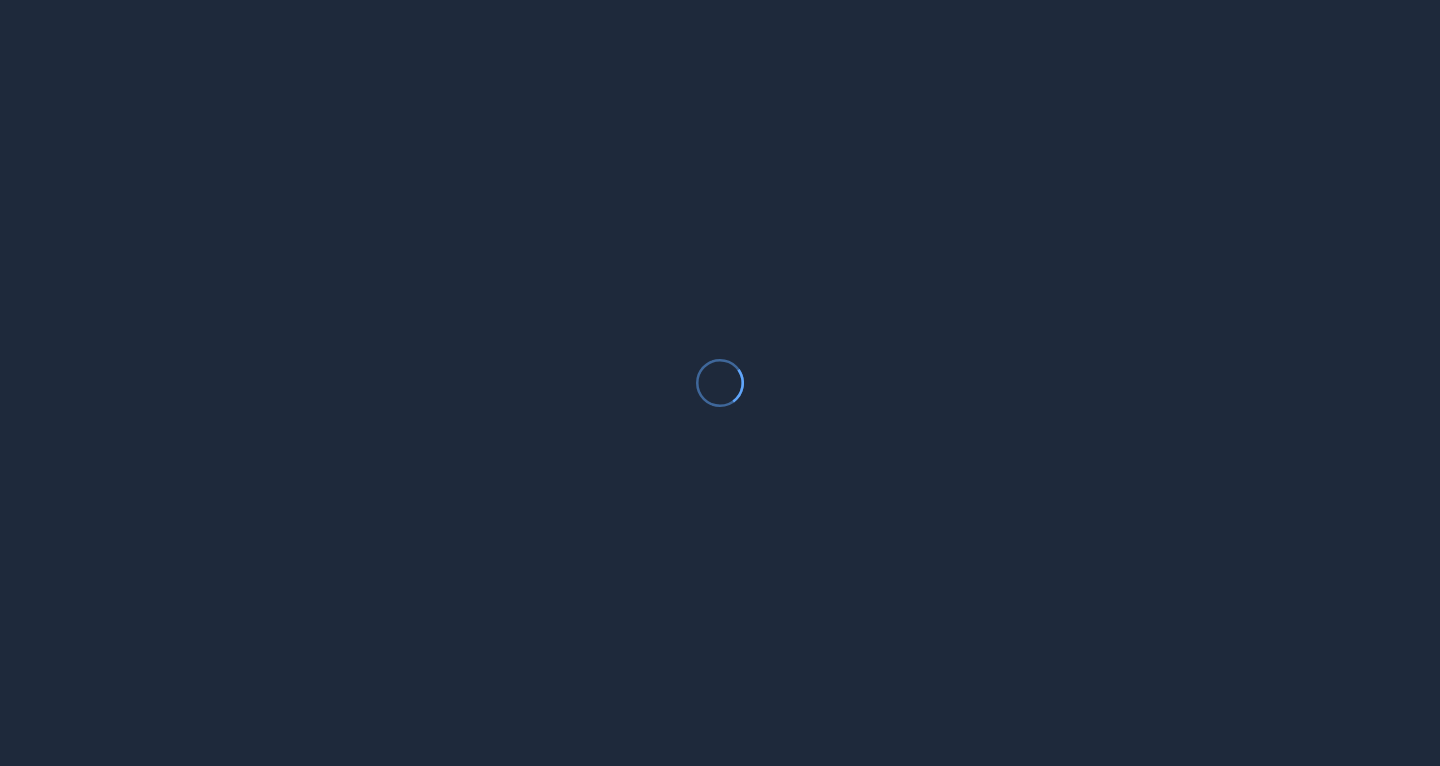 scroll, scrollTop: 0, scrollLeft: 0, axis: both 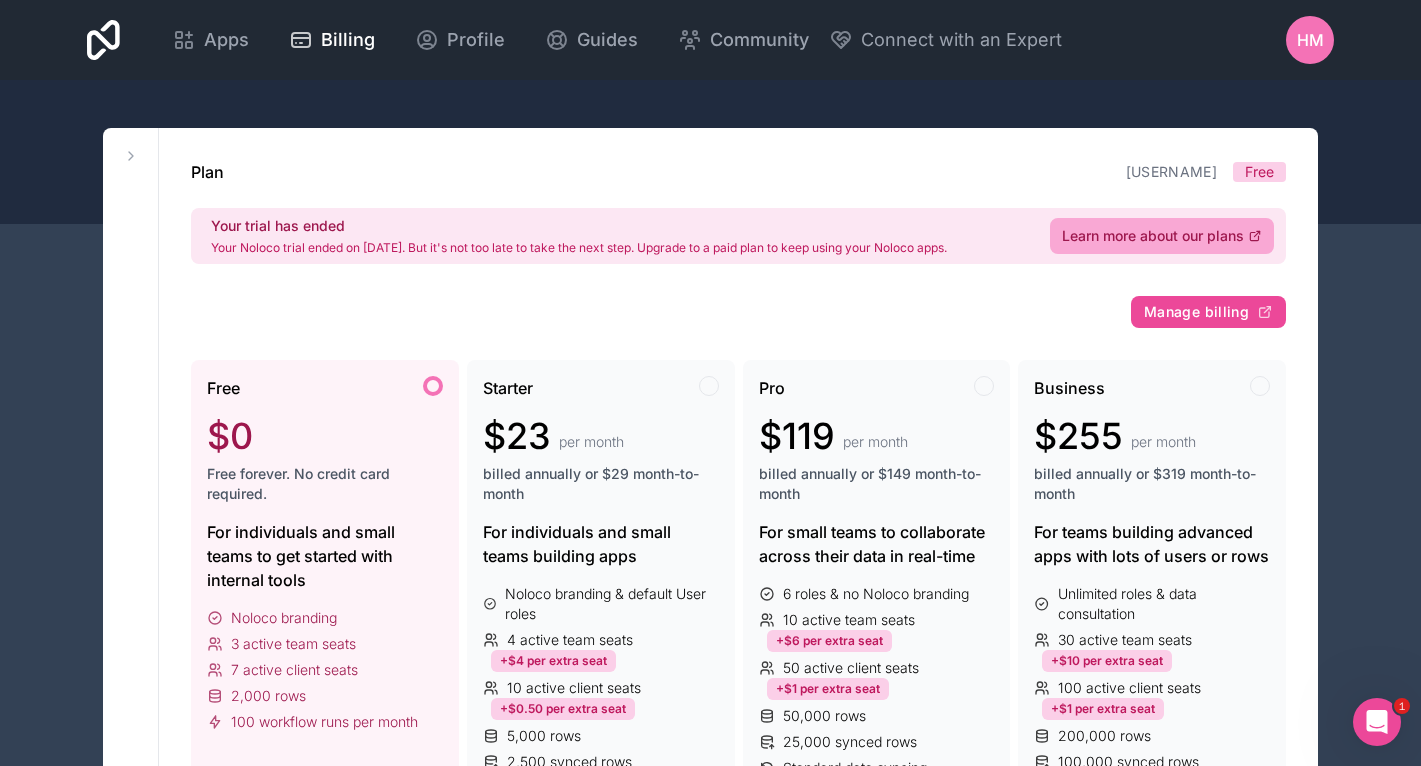 click on "Apps" at bounding box center [226, 40] 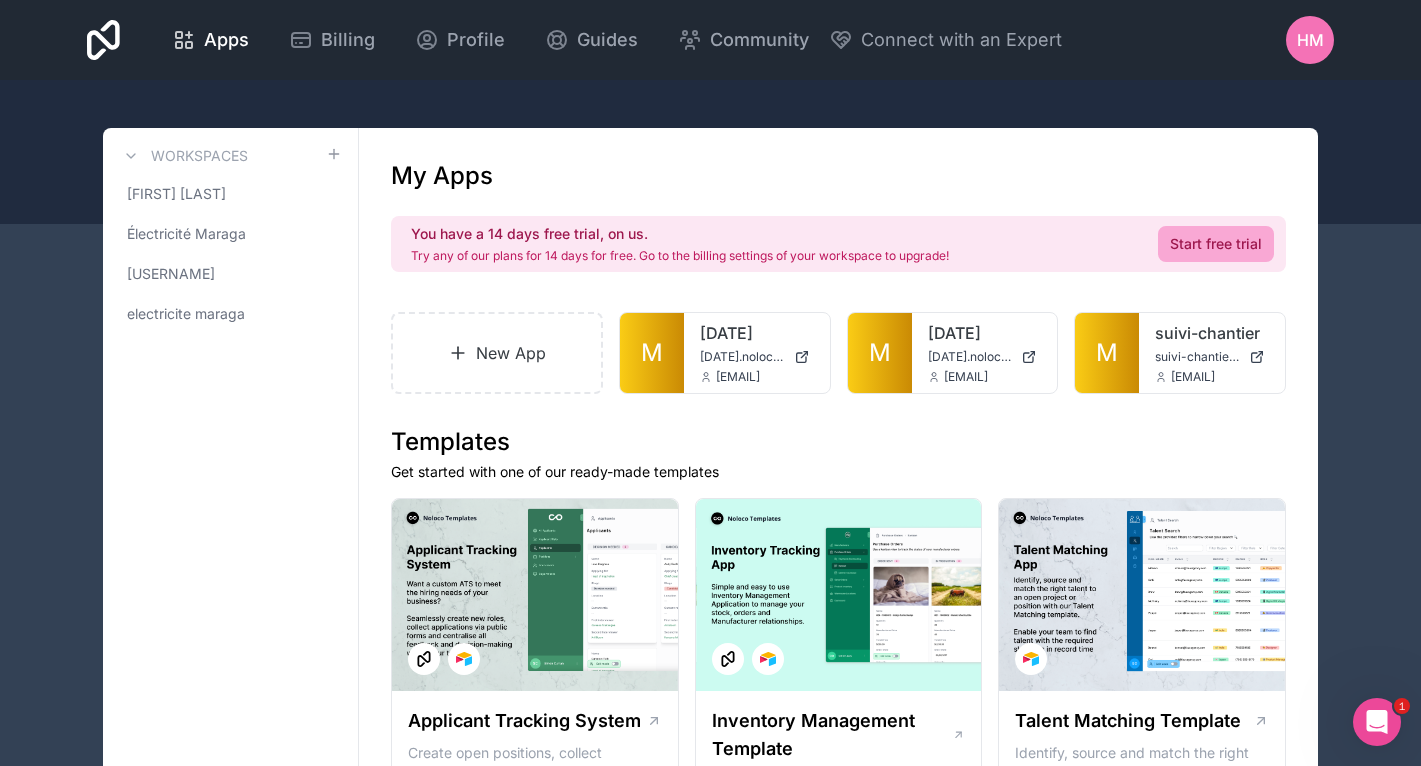 click on "M" at bounding box center (880, 353) 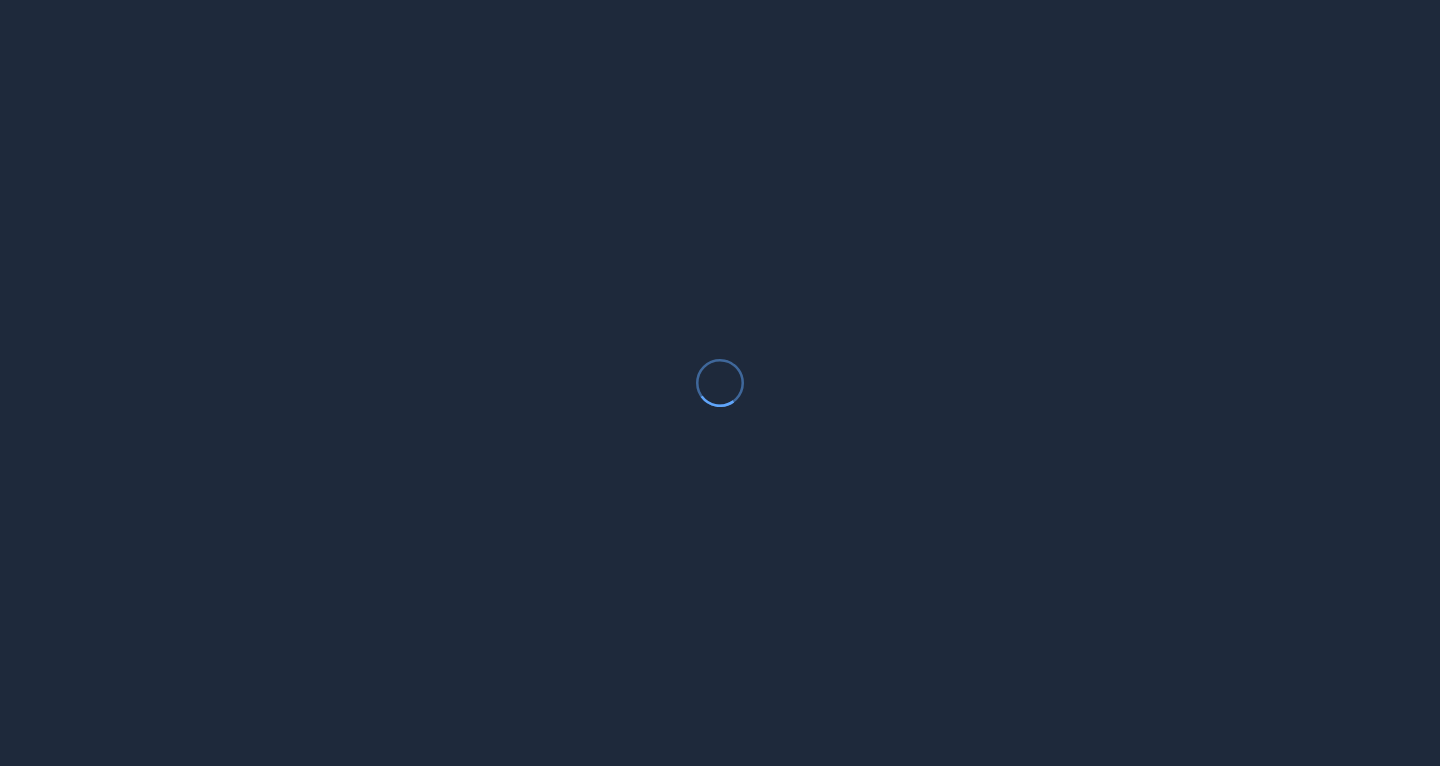 scroll, scrollTop: 0, scrollLeft: 0, axis: both 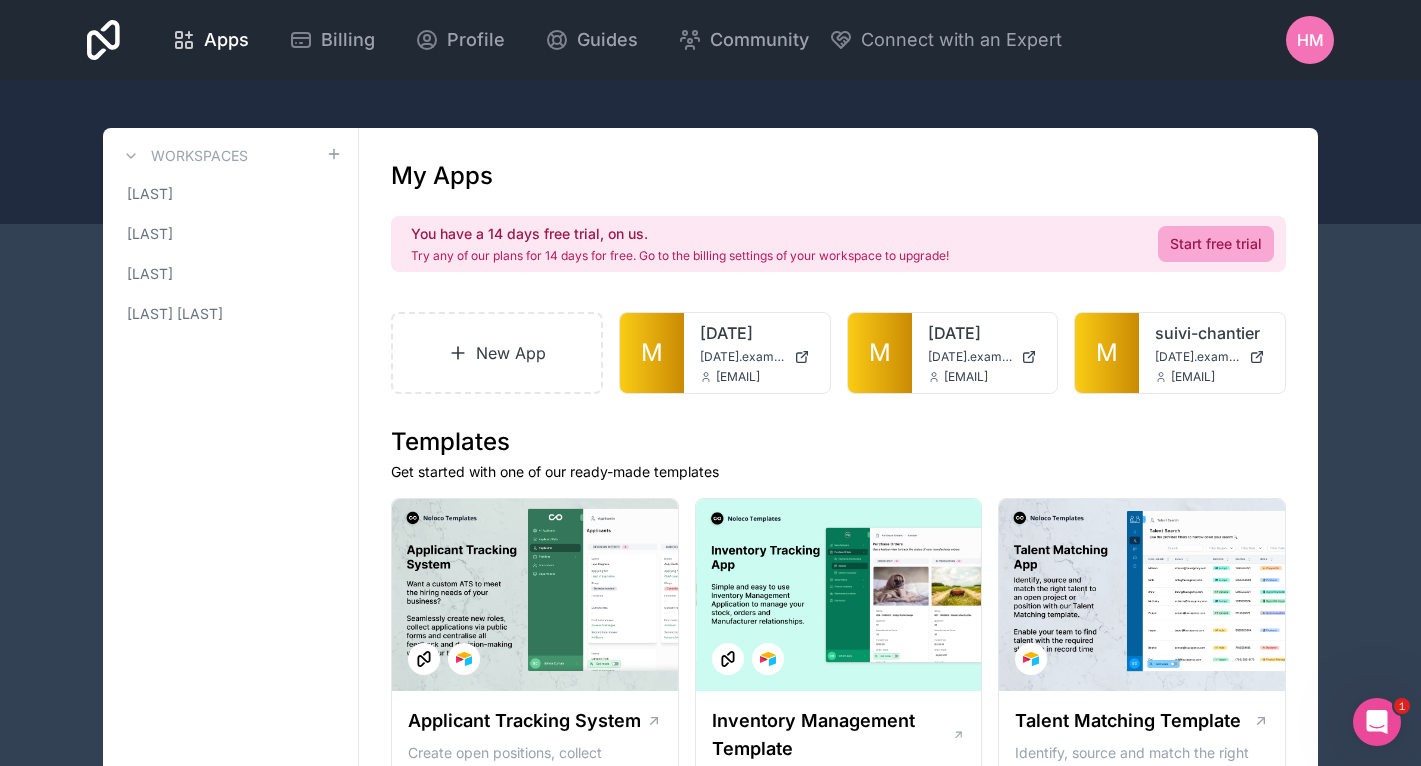 click 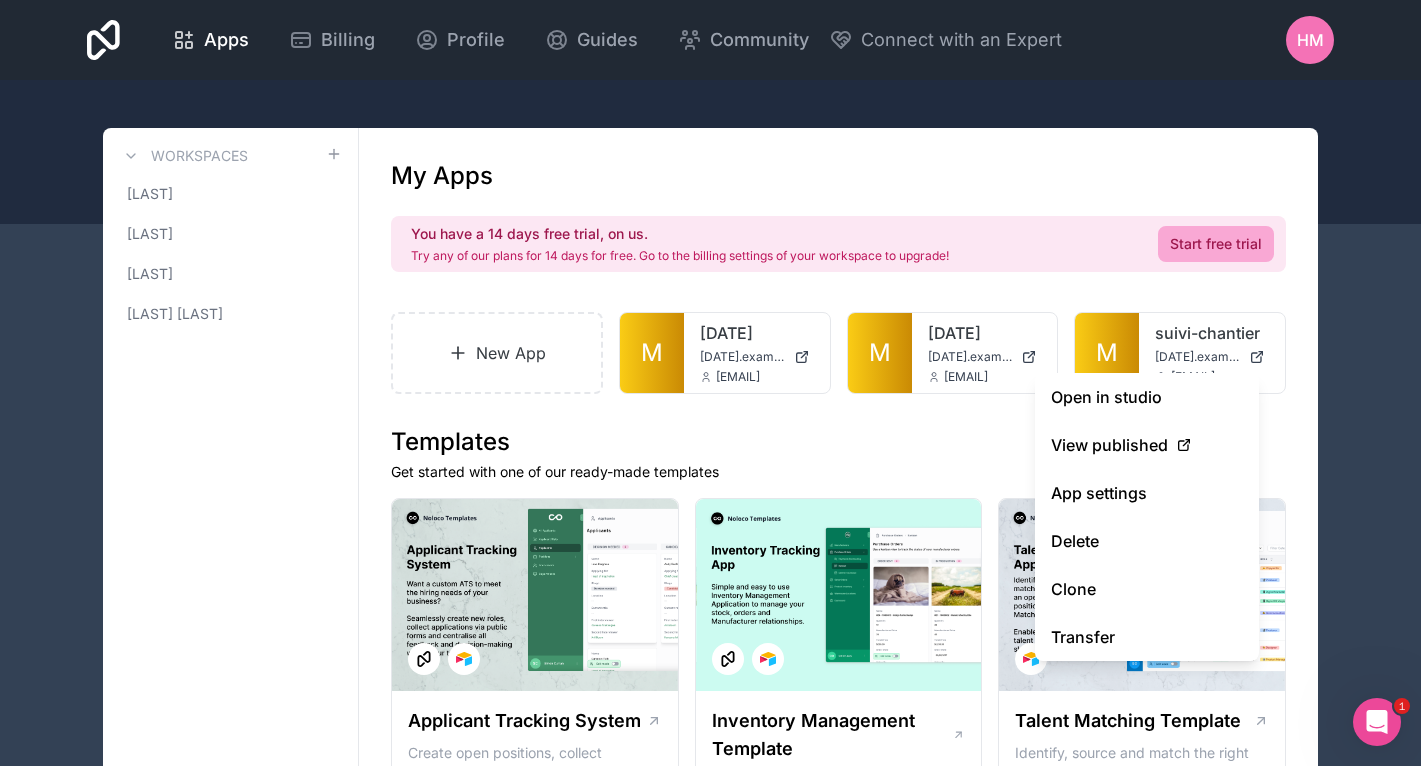 click on "Clone" at bounding box center (1147, 589) 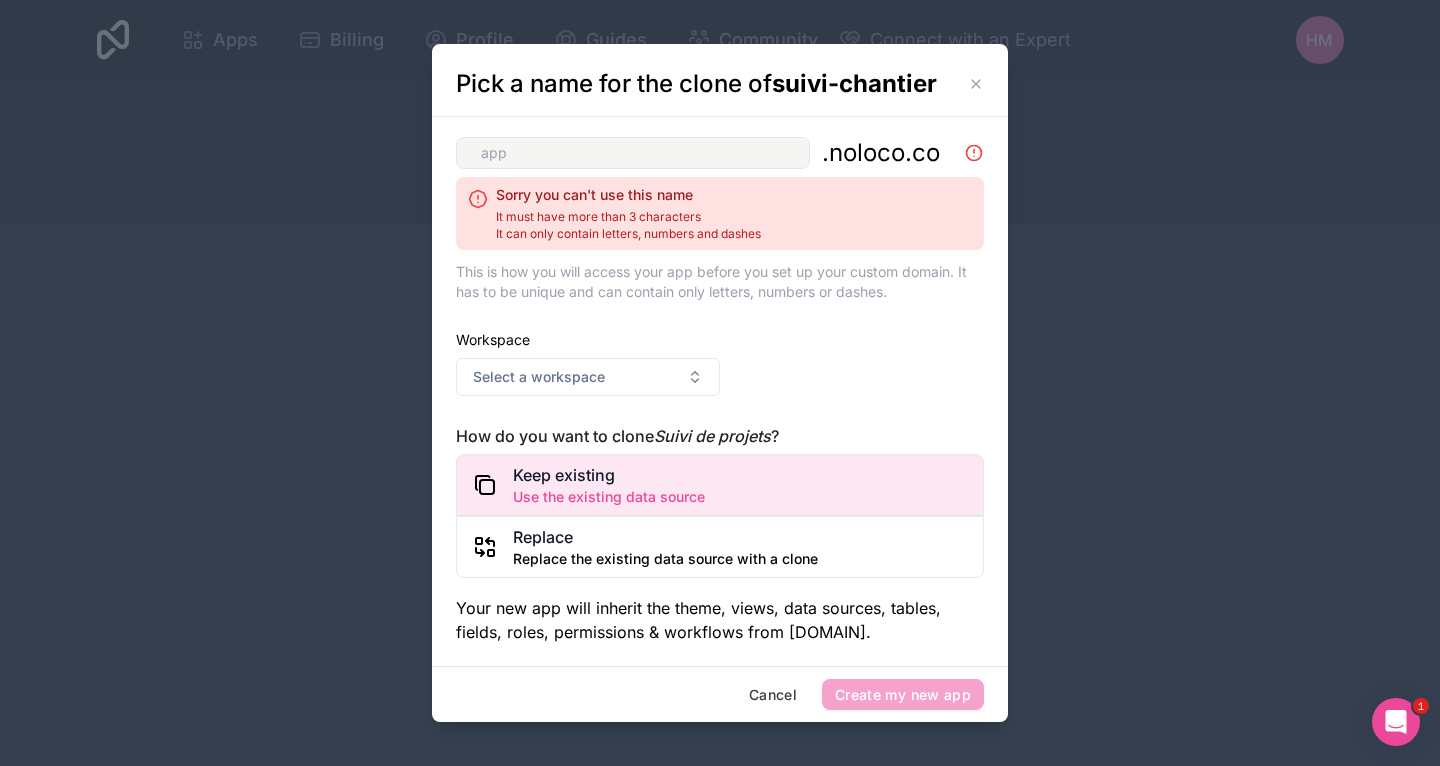 type on ":" 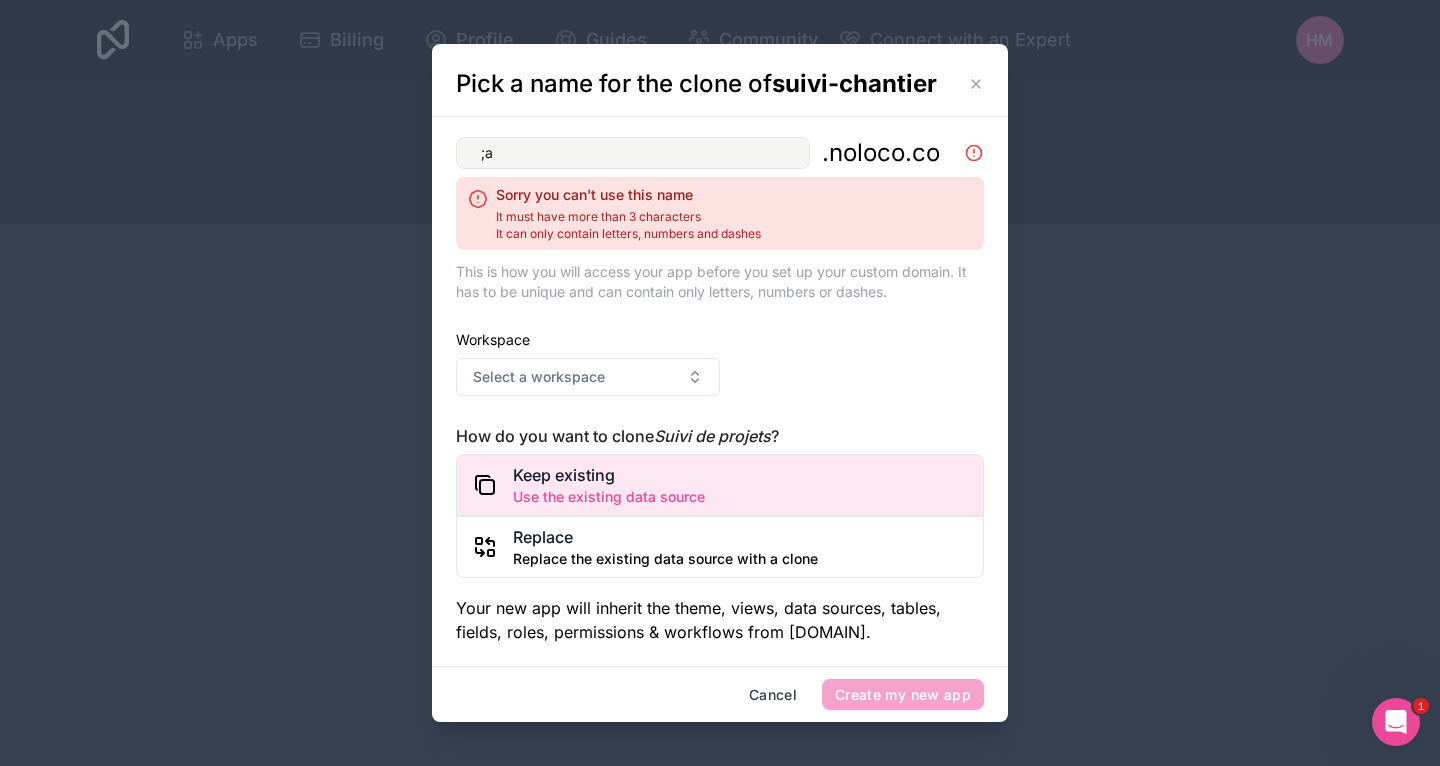 type on ";" 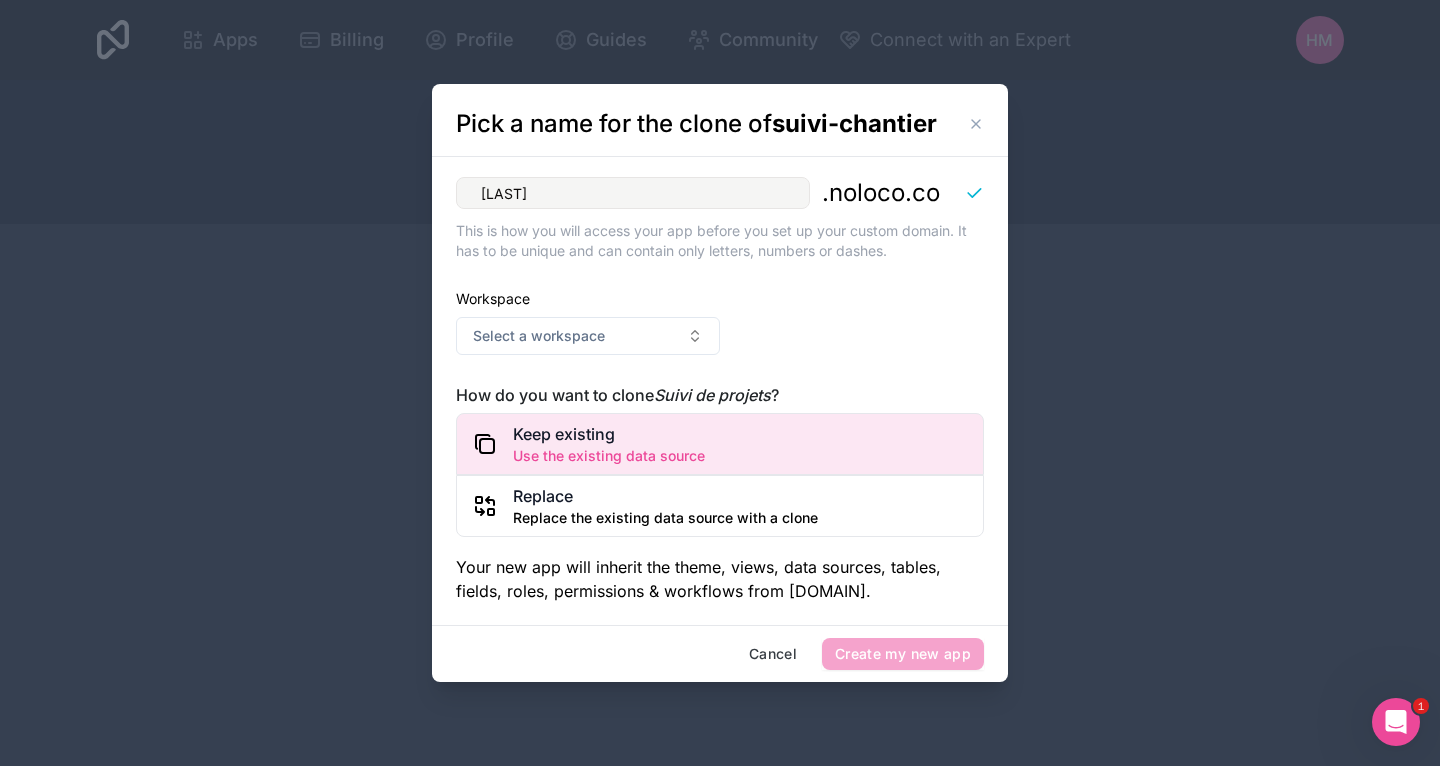 type on "[PERSON]" 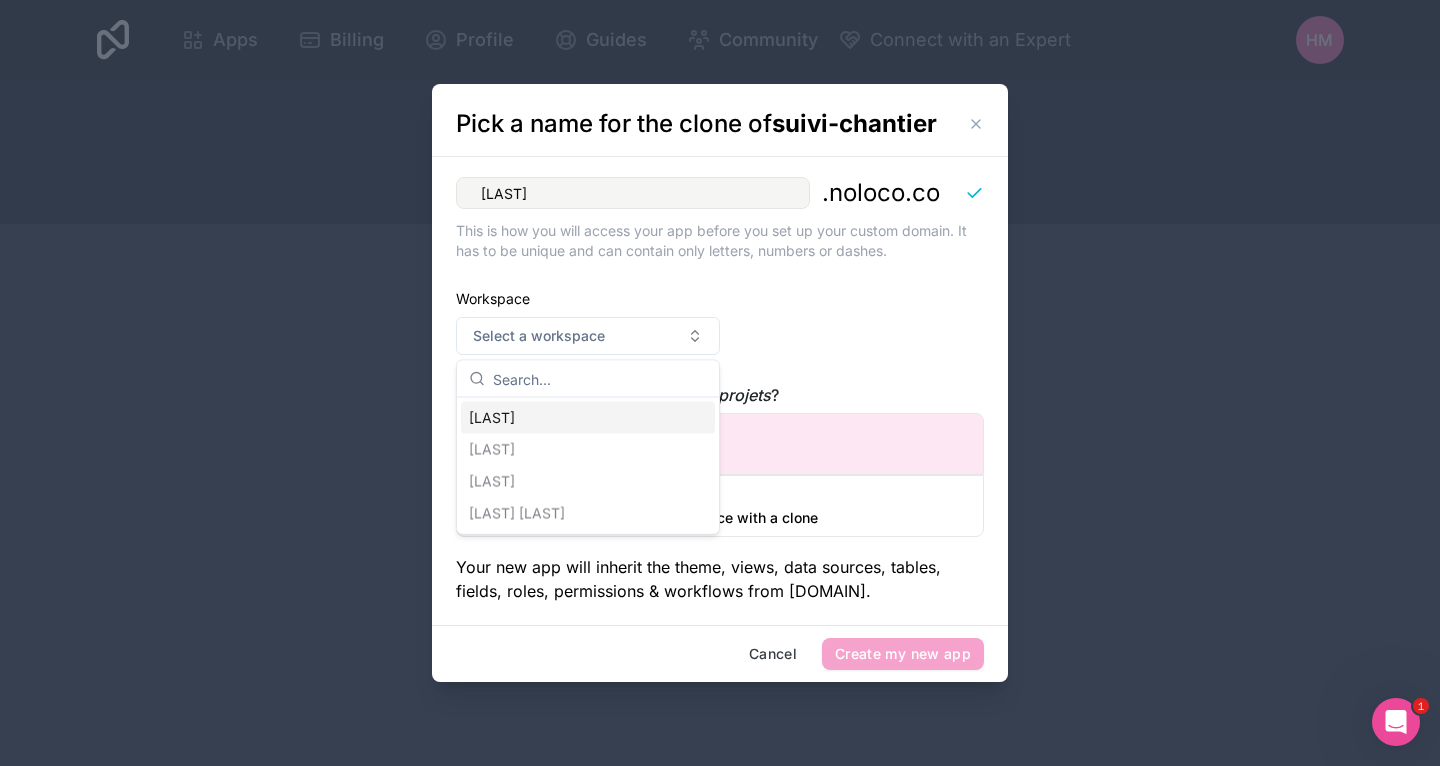 click on "IA [PERSON]" at bounding box center (588, 418) 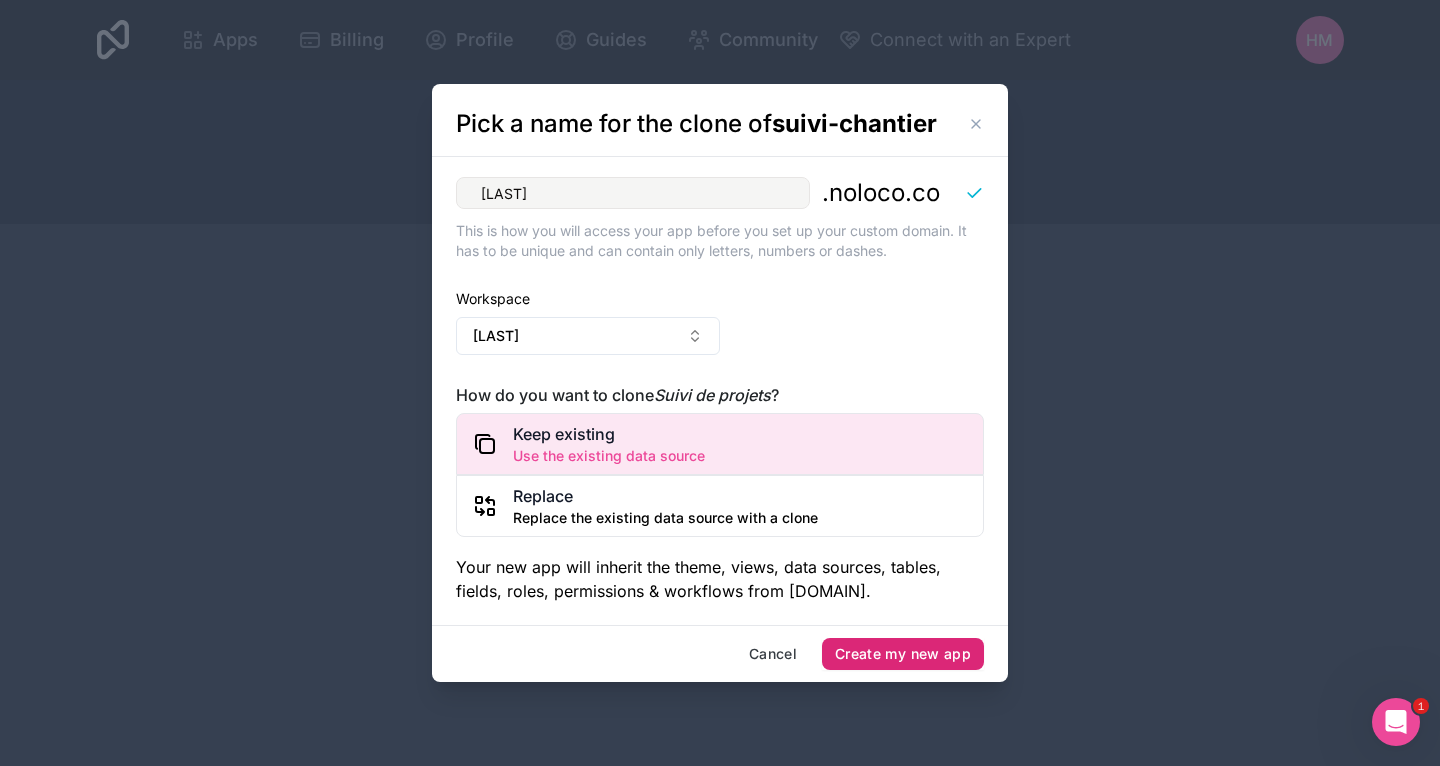 click on "Create my new app" at bounding box center [903, 654] 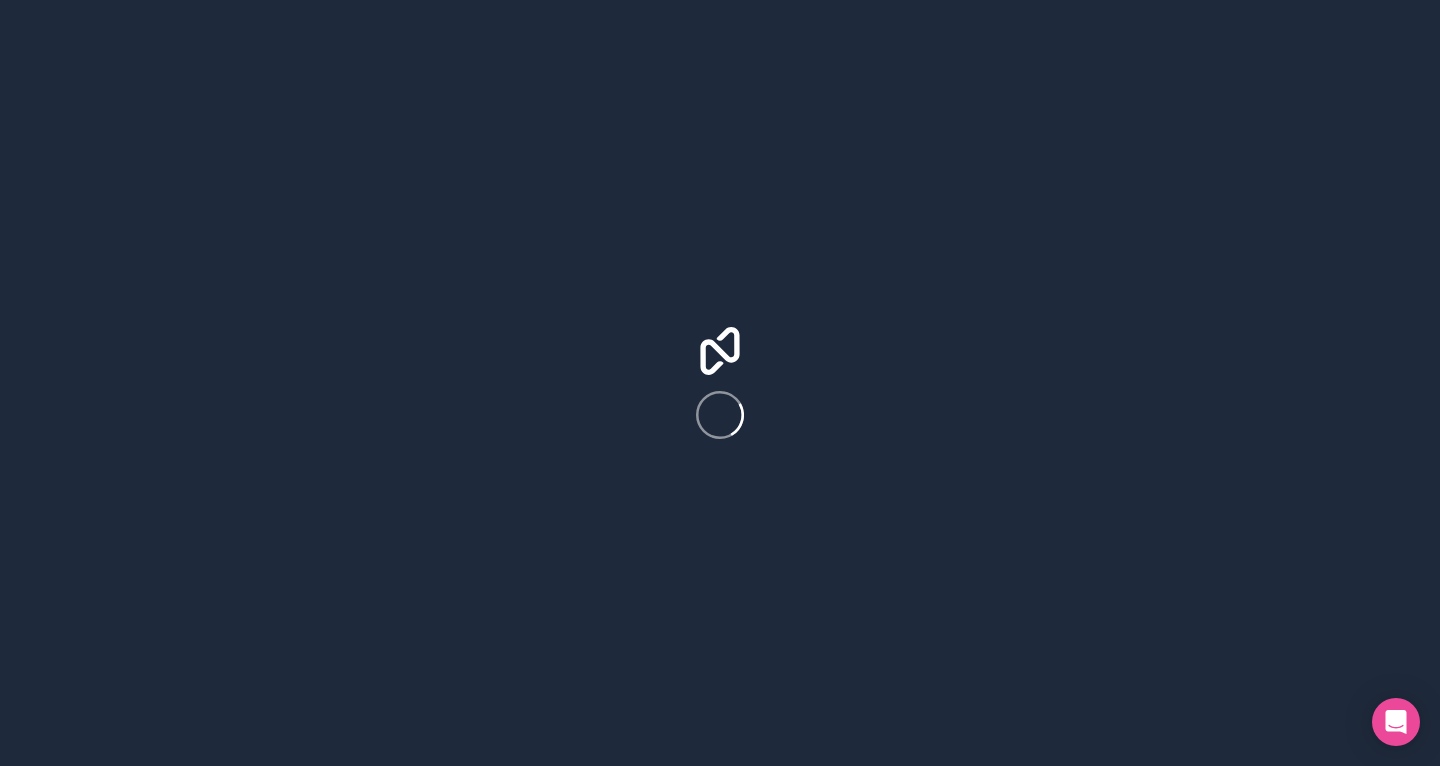 scroll, scrollTop: 0, scrollLeft: 0, axis: both 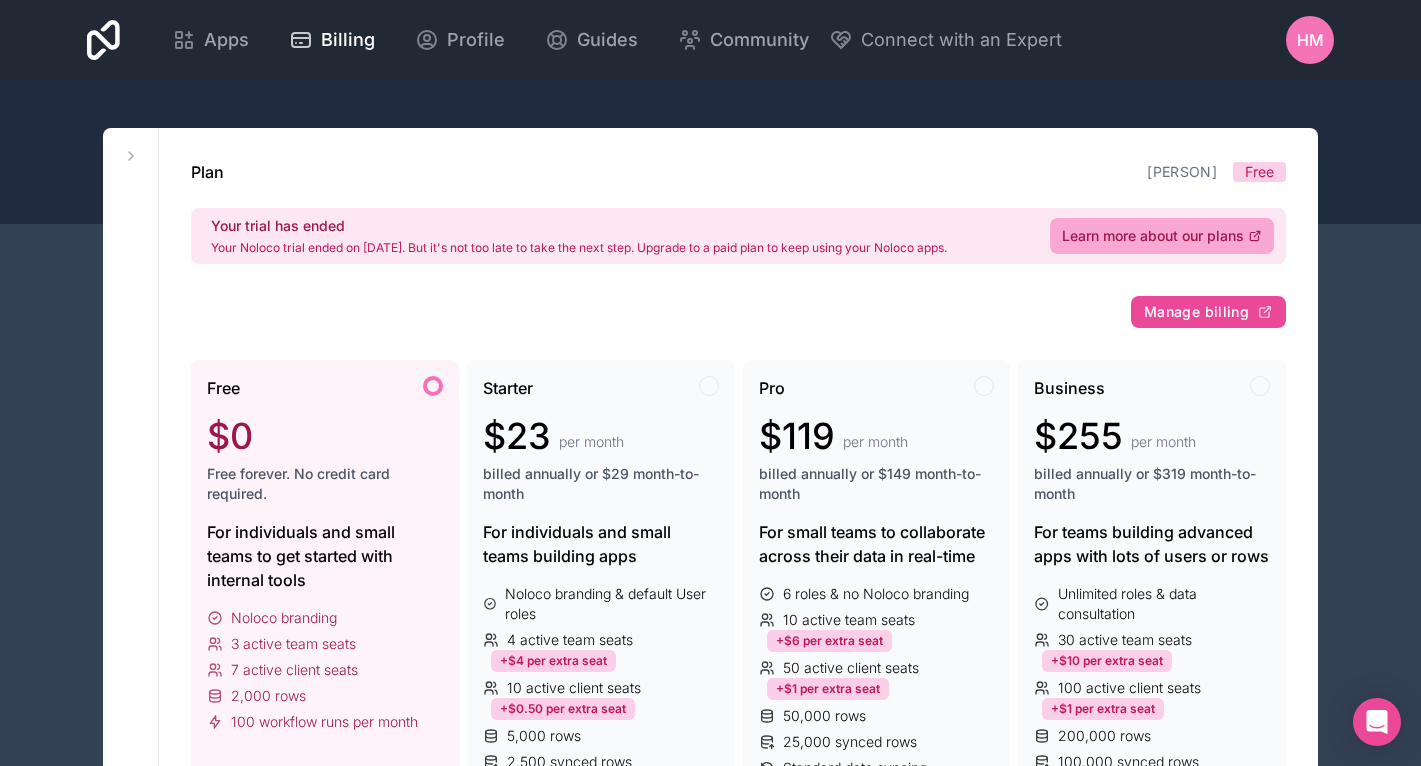 click on "Apps" at bounding box center (226, 40) 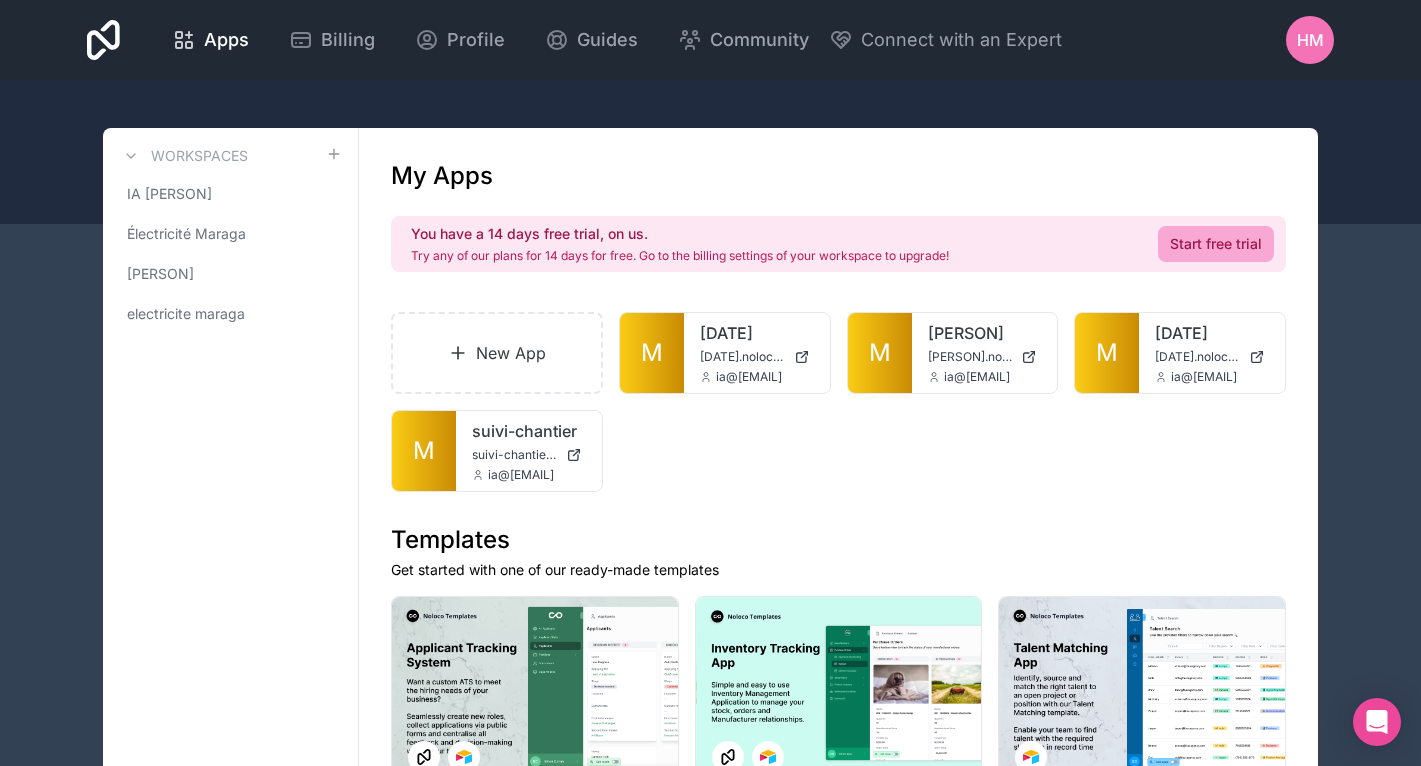 click 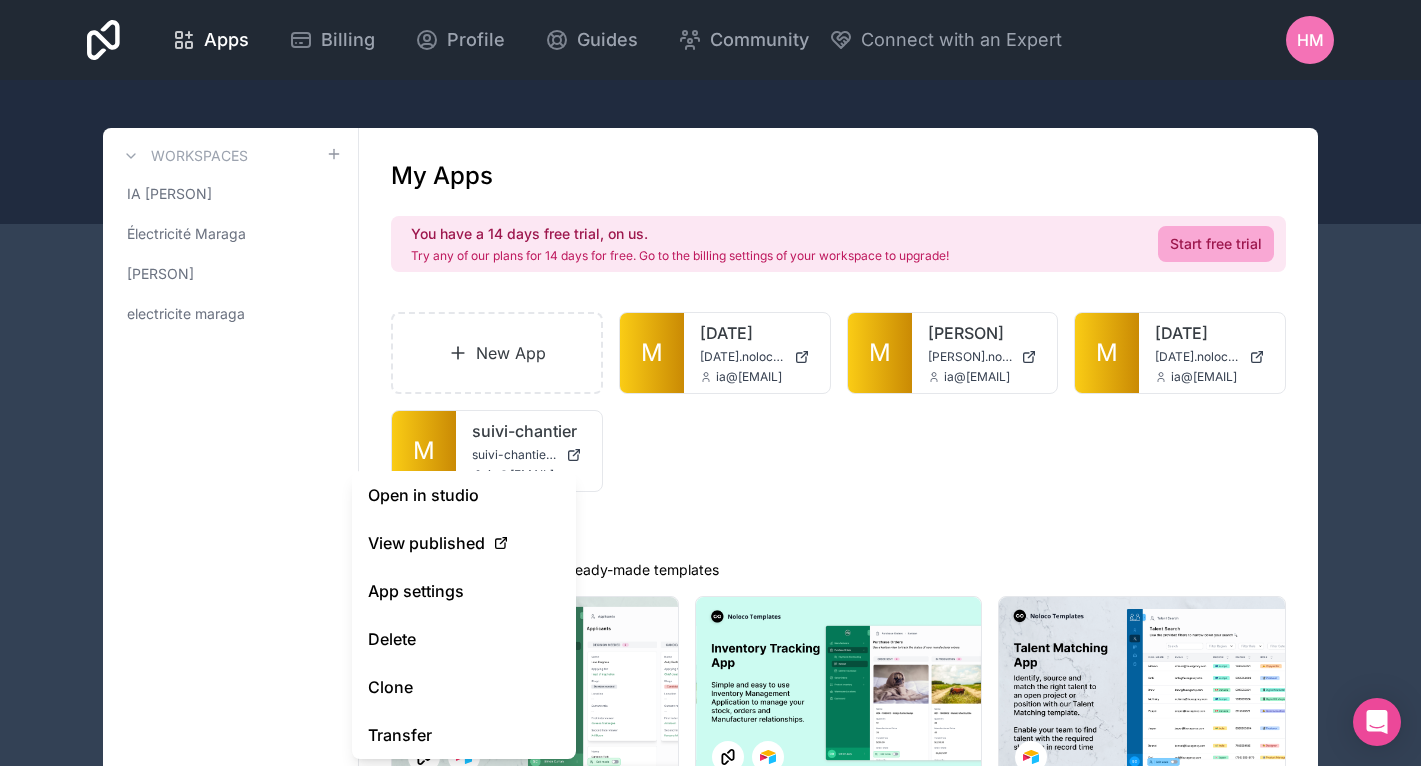 click on "Delete" at bounding box center [464, 639] 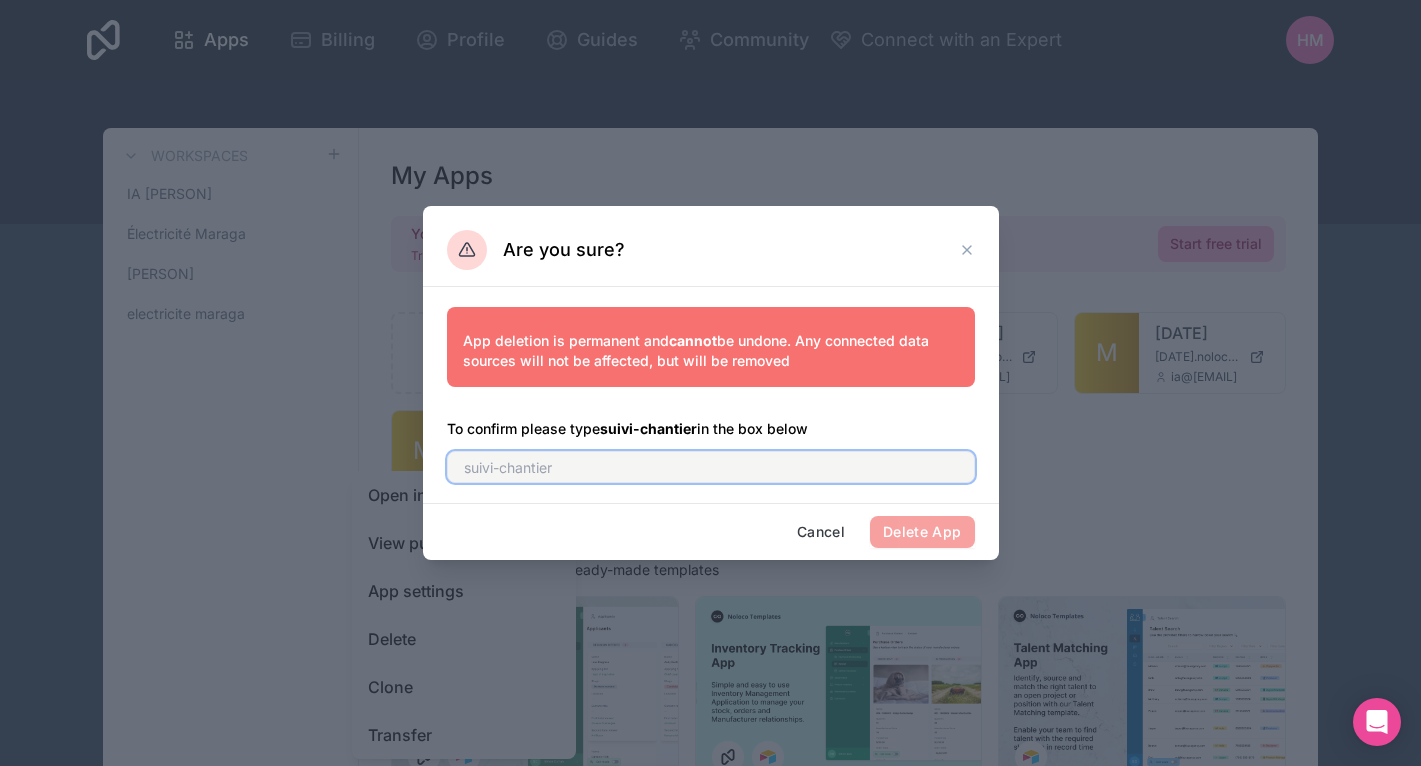 click at bounding box center [711, 467] 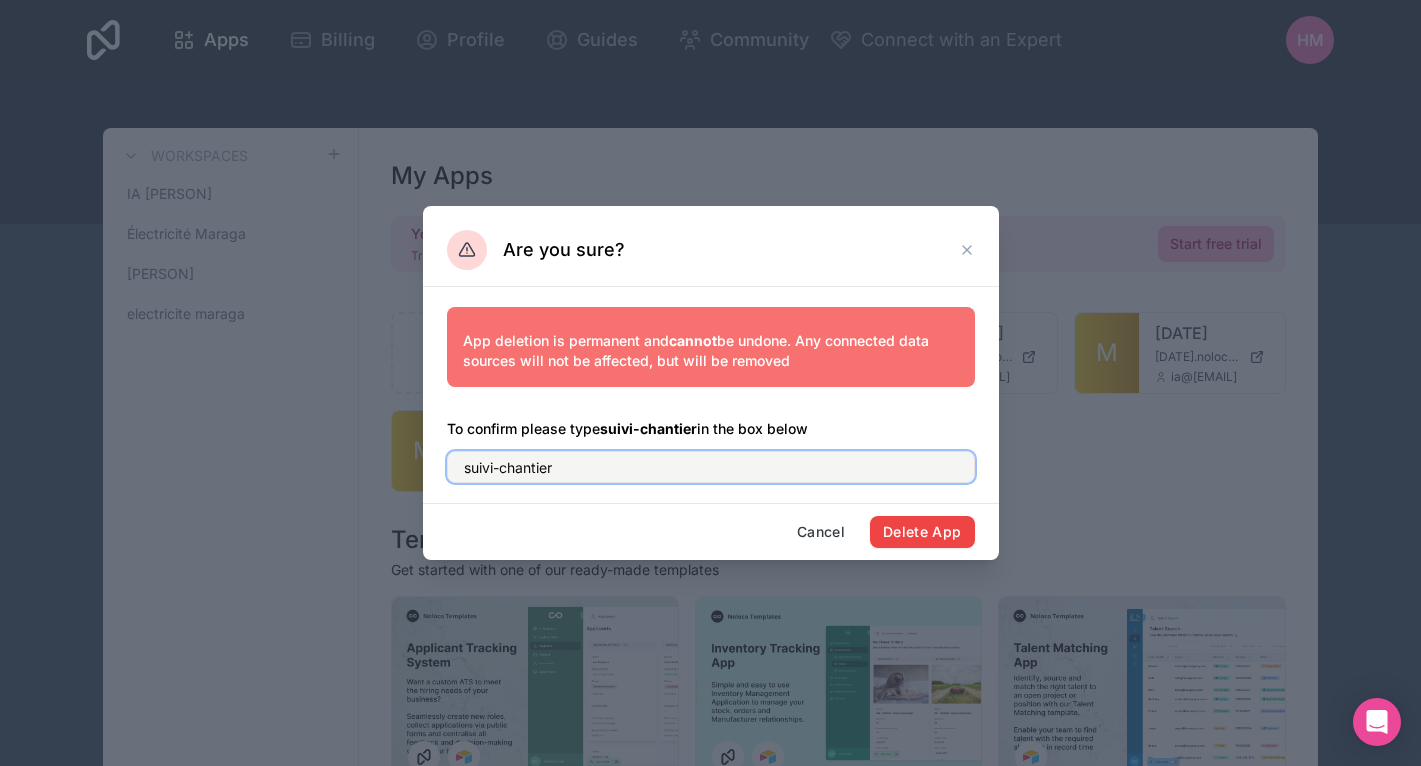 type on "suivi-chantier" 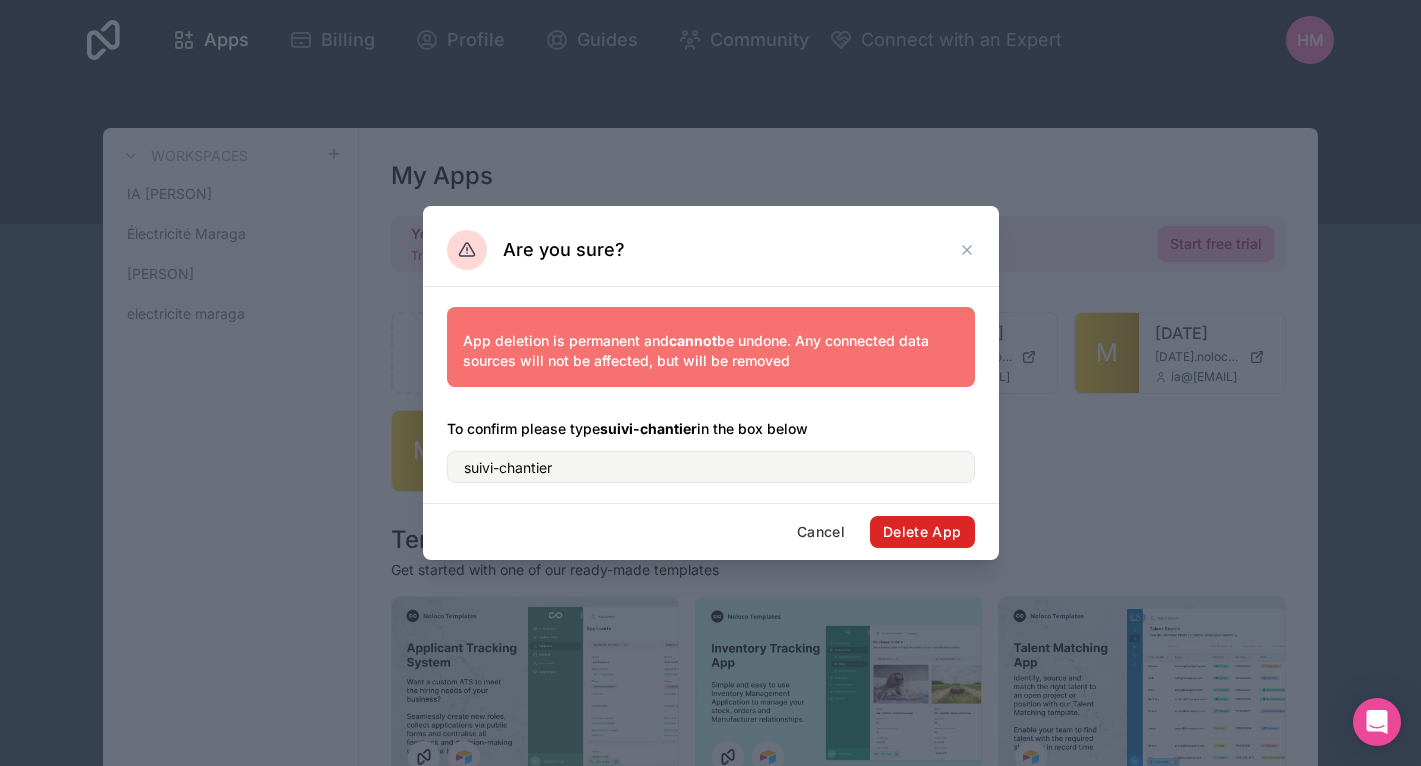 click on "Delete App" at bounding box center [922, 532] 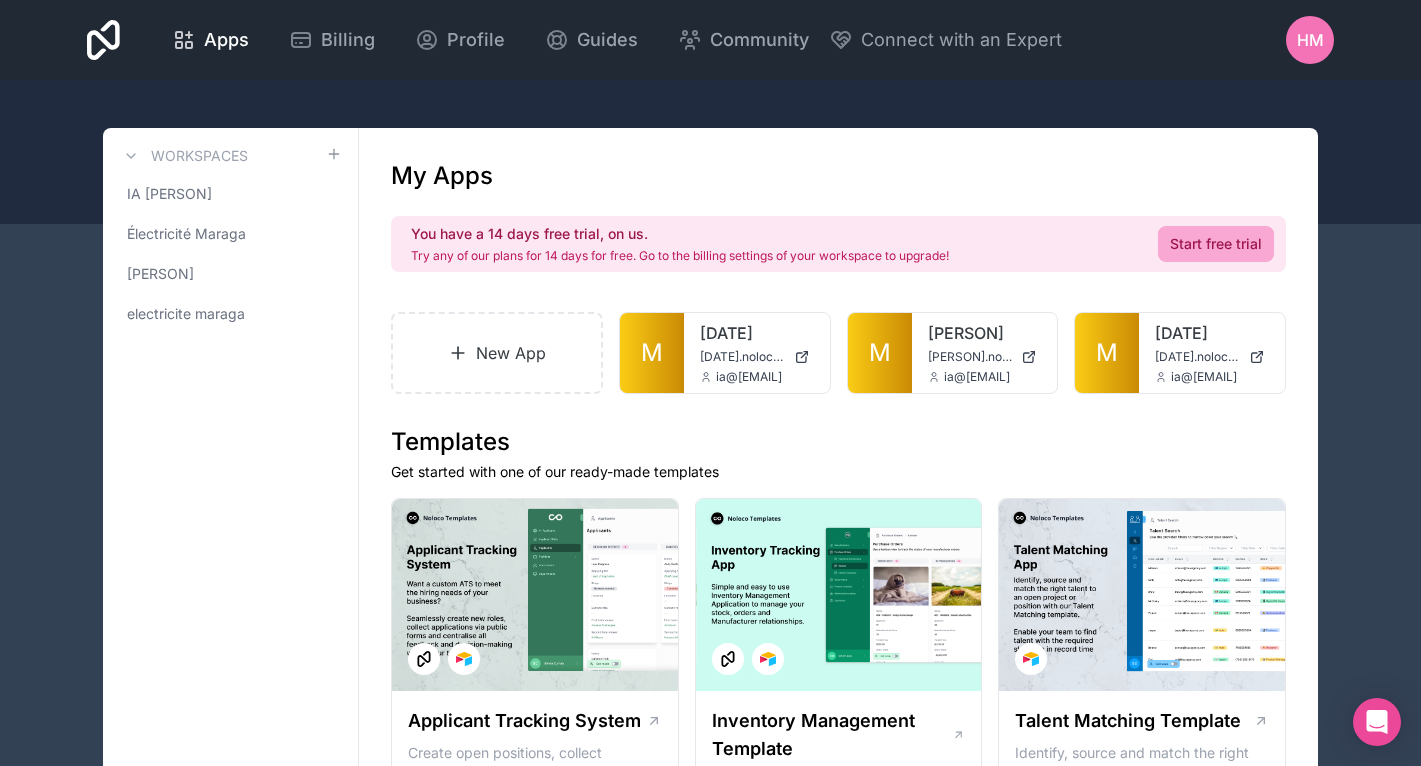 click at bounding box center [0, 0] 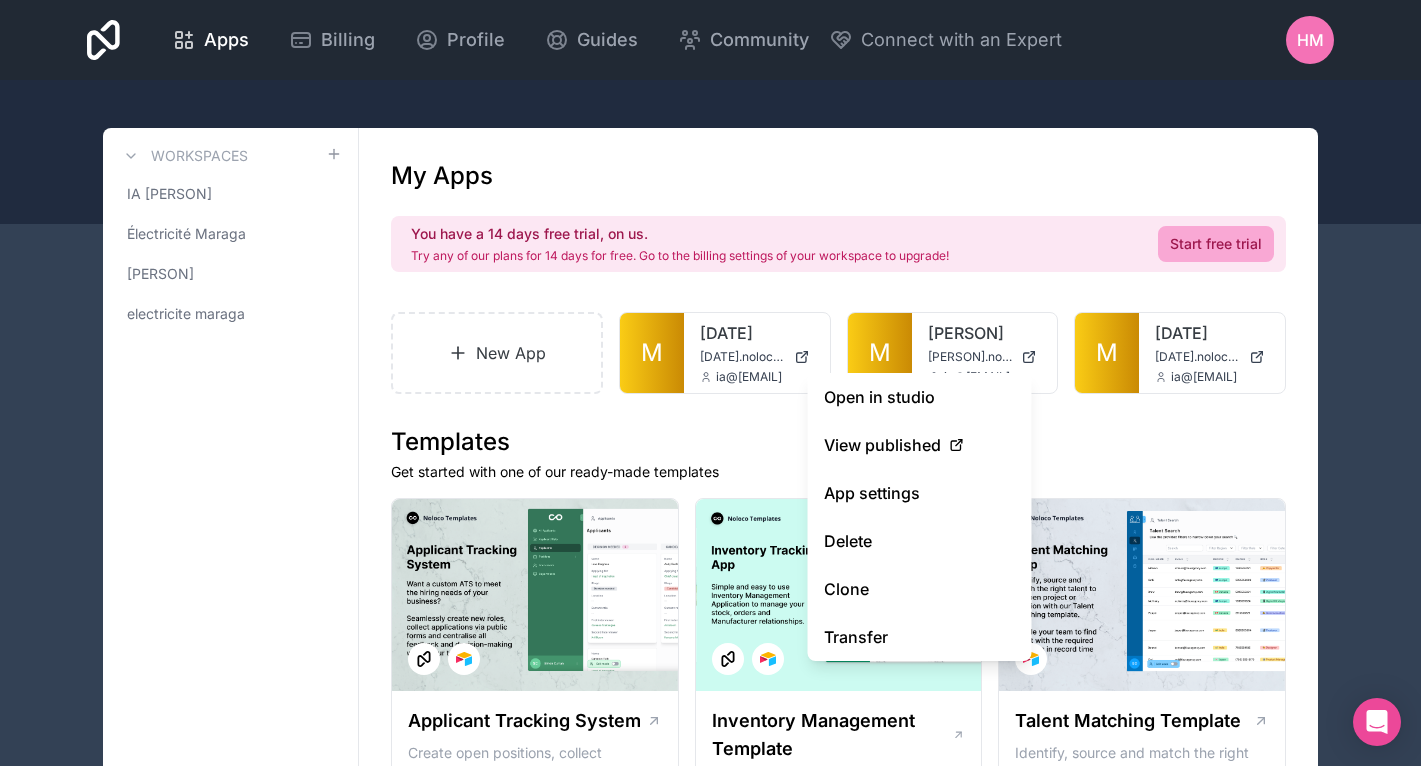 click on "Clone" at bounding box center [920, 589] 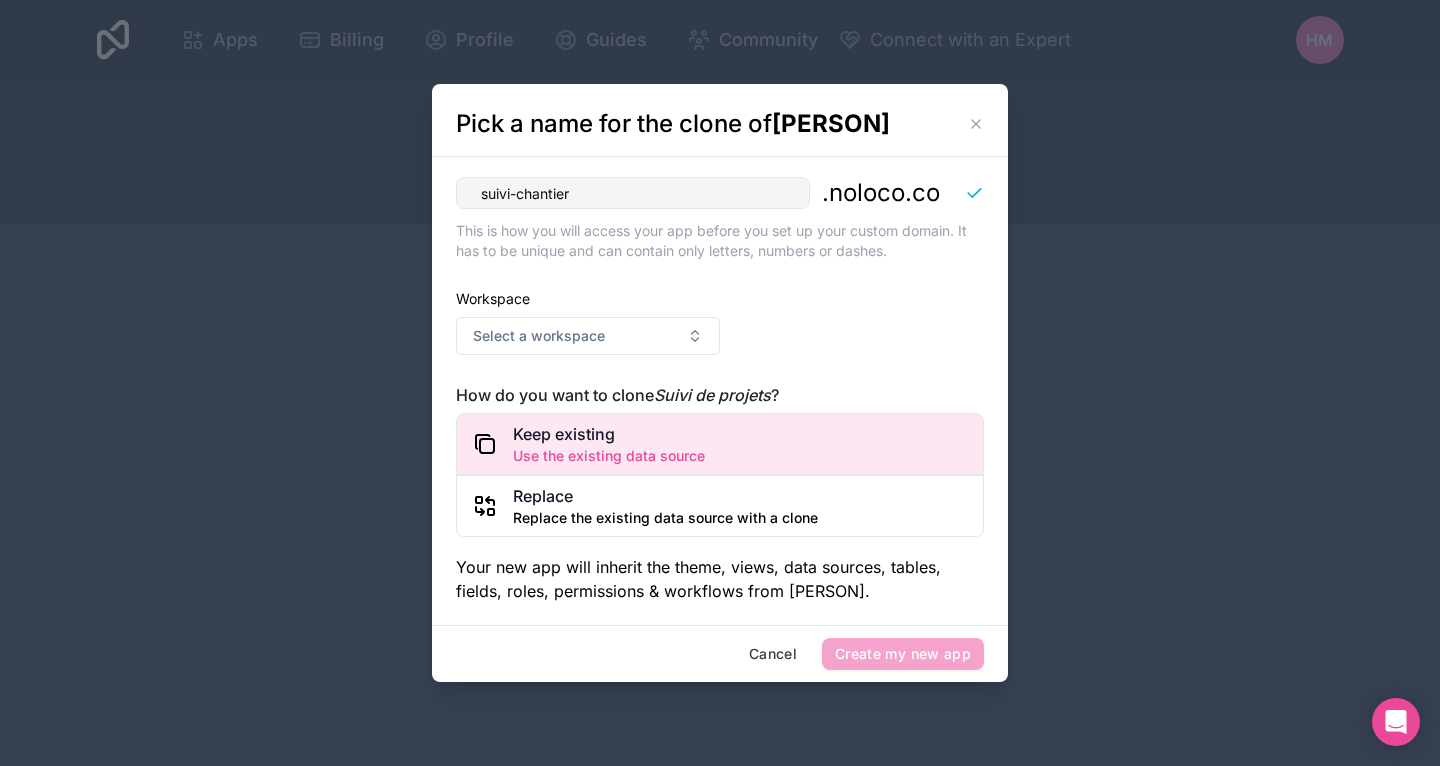 type on "suivi-chantier" 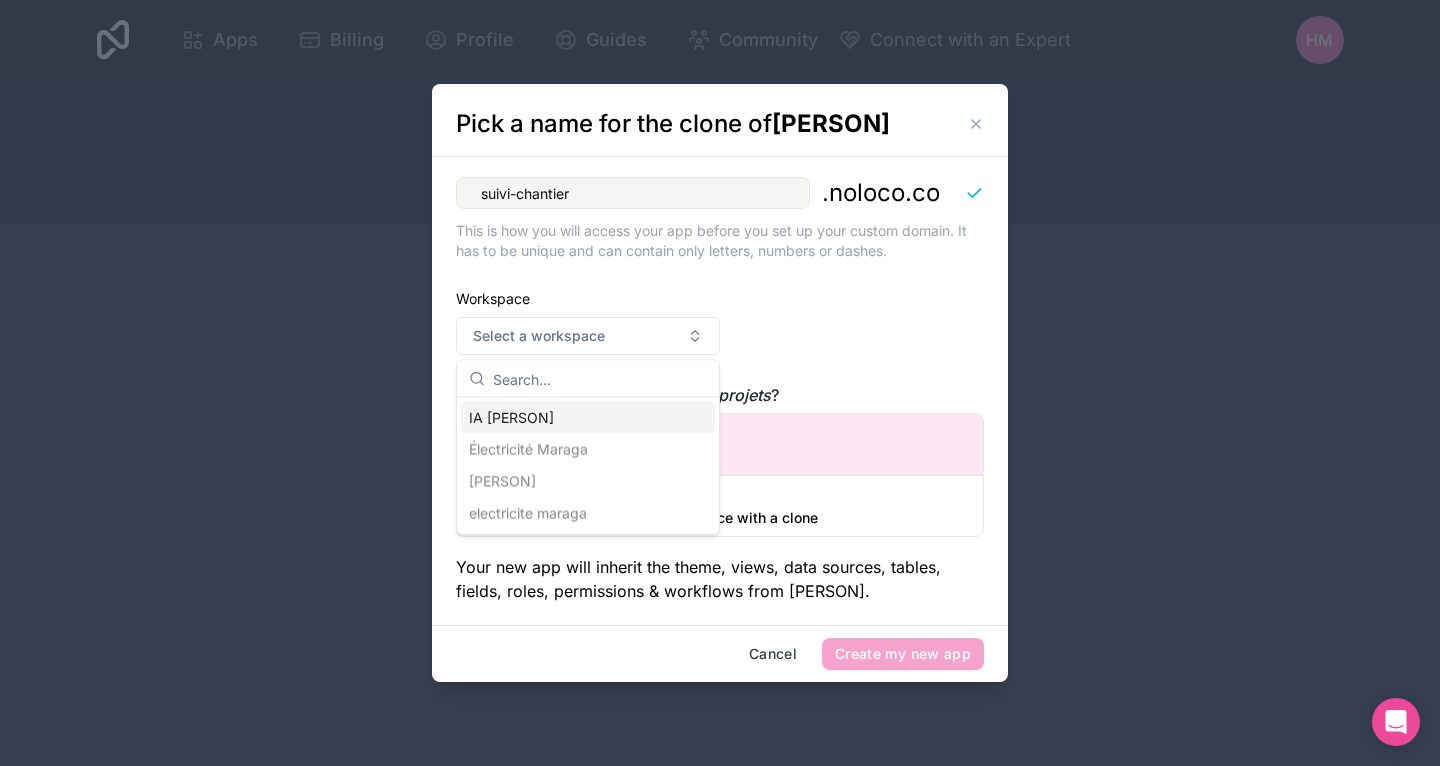 click on "IA [PERSON]" at bounding box center [588, 418] 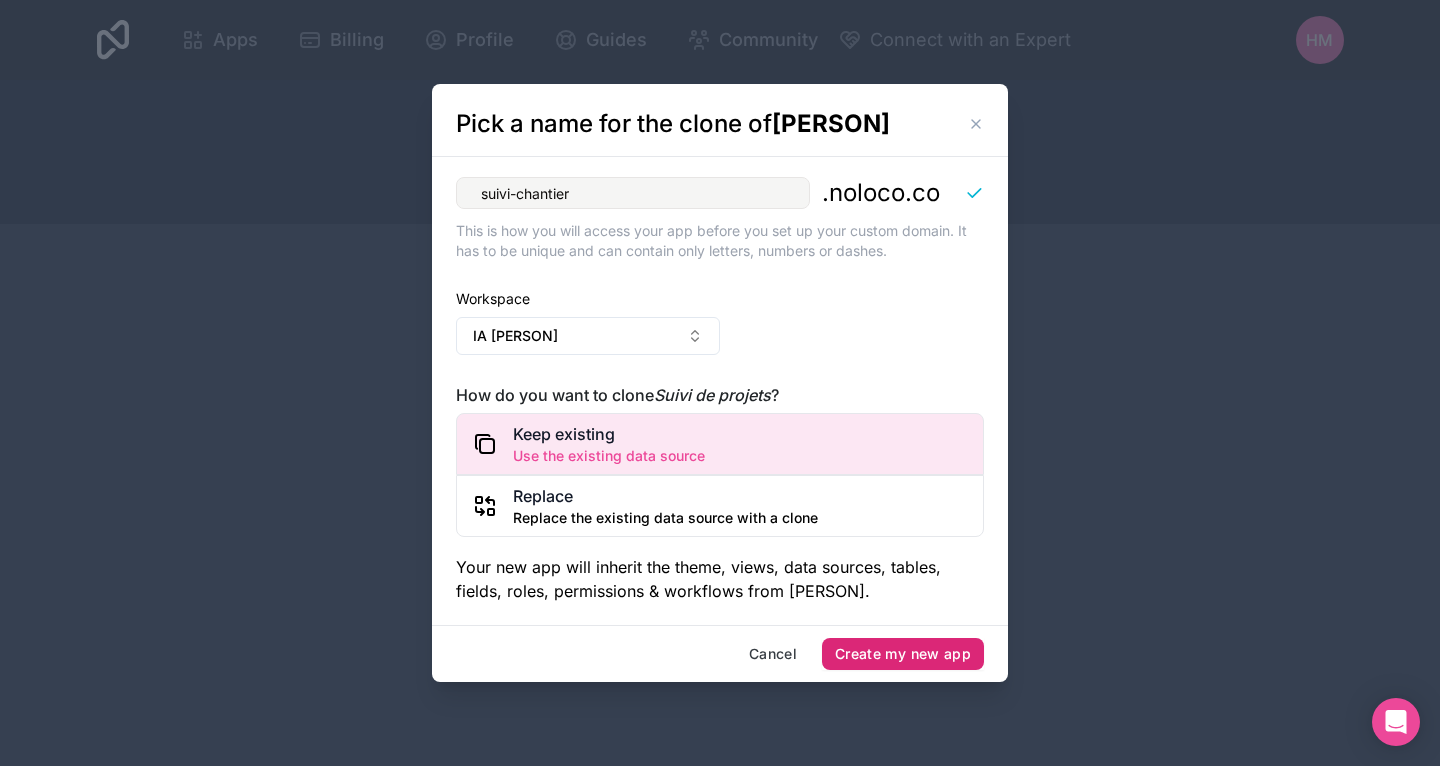 drag, startPoint x: 846, startPoint y: 642, endPoint x: 833, endPoint y: 644, distance: 13.152946 